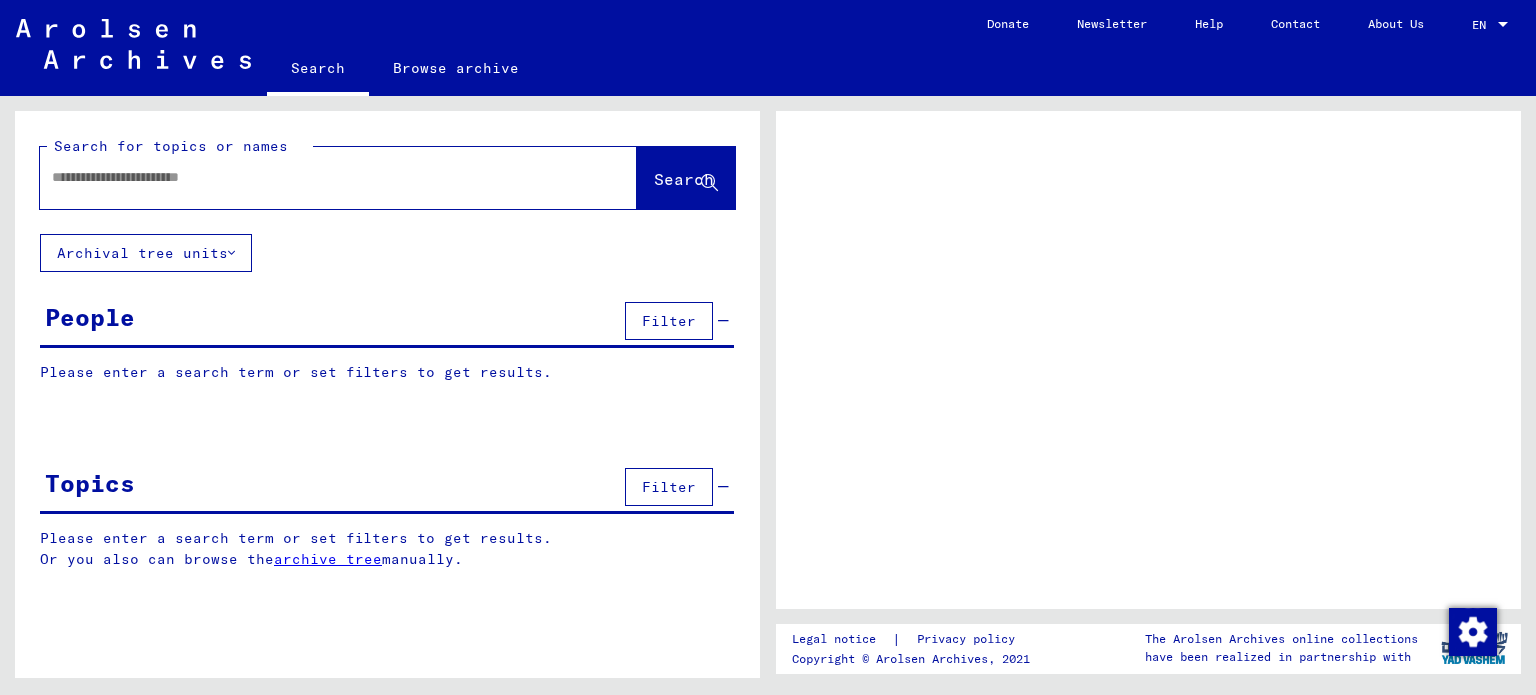 scroll, scrollTop: 0, scrollLeft: 0, axis: both 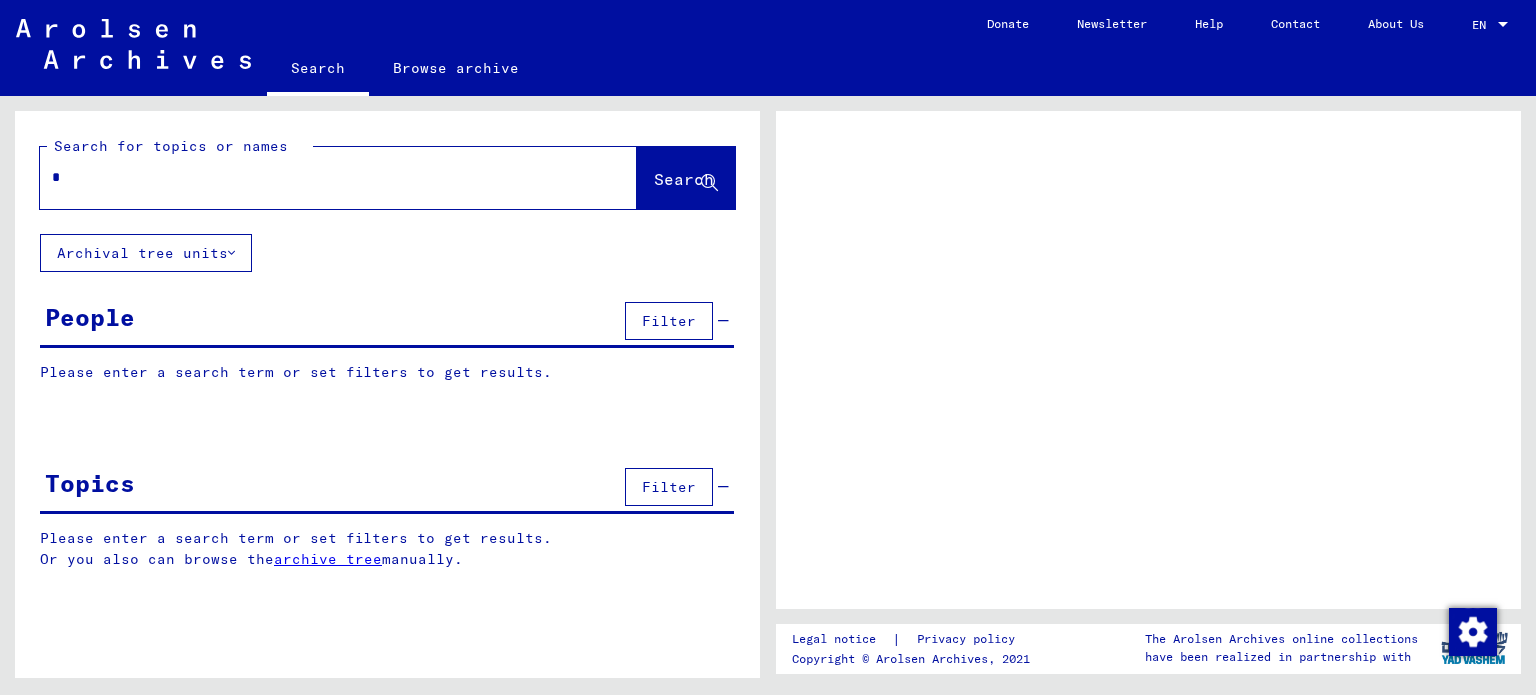type on "**" 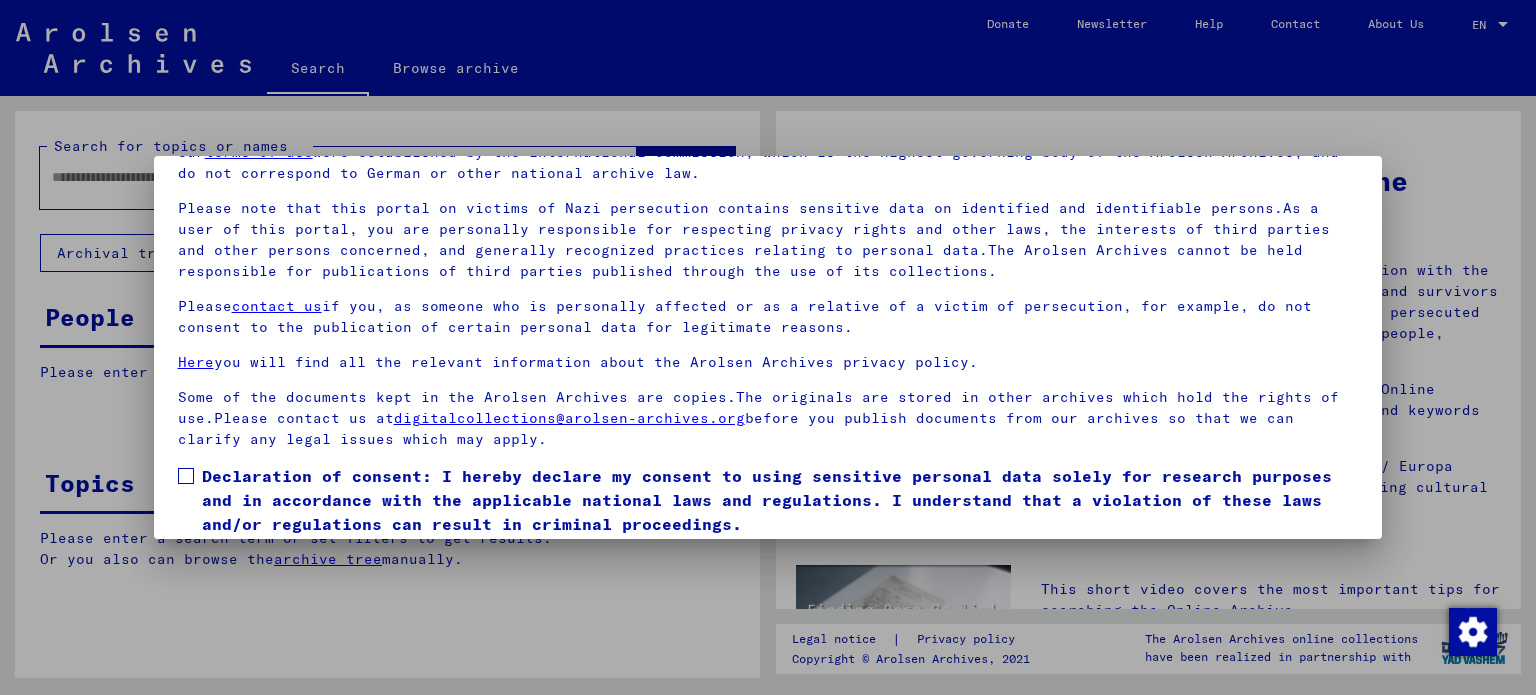 scroll, scrollTop: 169, scrollLeft: 0, axis: vertical 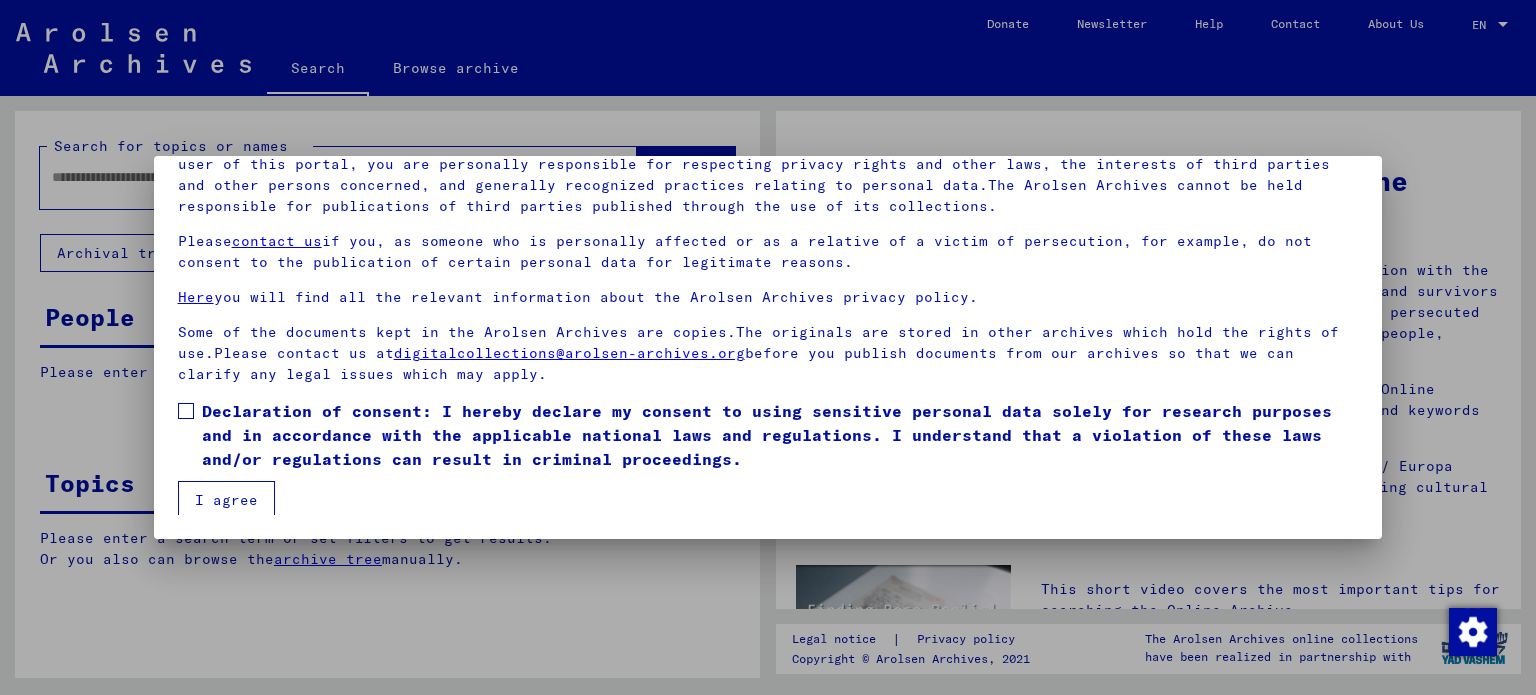 click on "Our  terms of use  were established by the international commission, which is the highest governing body of the Arolsen Archives, and do not correspond to German or other national archive law. Please note that this portal on victims of Nazi persecution contains sensitive data on identified and identifiable persons.As a user of this portal, you are personally responsible for respecting privacy rights and other laws, the interests of third parties and other persons concerned, and generally recognized practices relating to personal data.The Arolsen Archives cannot be held responsible for publications of third parties published through the use of its collections. Please  contact us  if you, as someone who is personally affected or as a relative of a victim of persecution, for example, do not consent to the publication of certain personal data for legitimate reasons. Here  you will find all the relevant information about the Arolsen Archives privacy policy. digitalcollections@arolsen-archives.org   I agree" at bounding box center (768, 289) 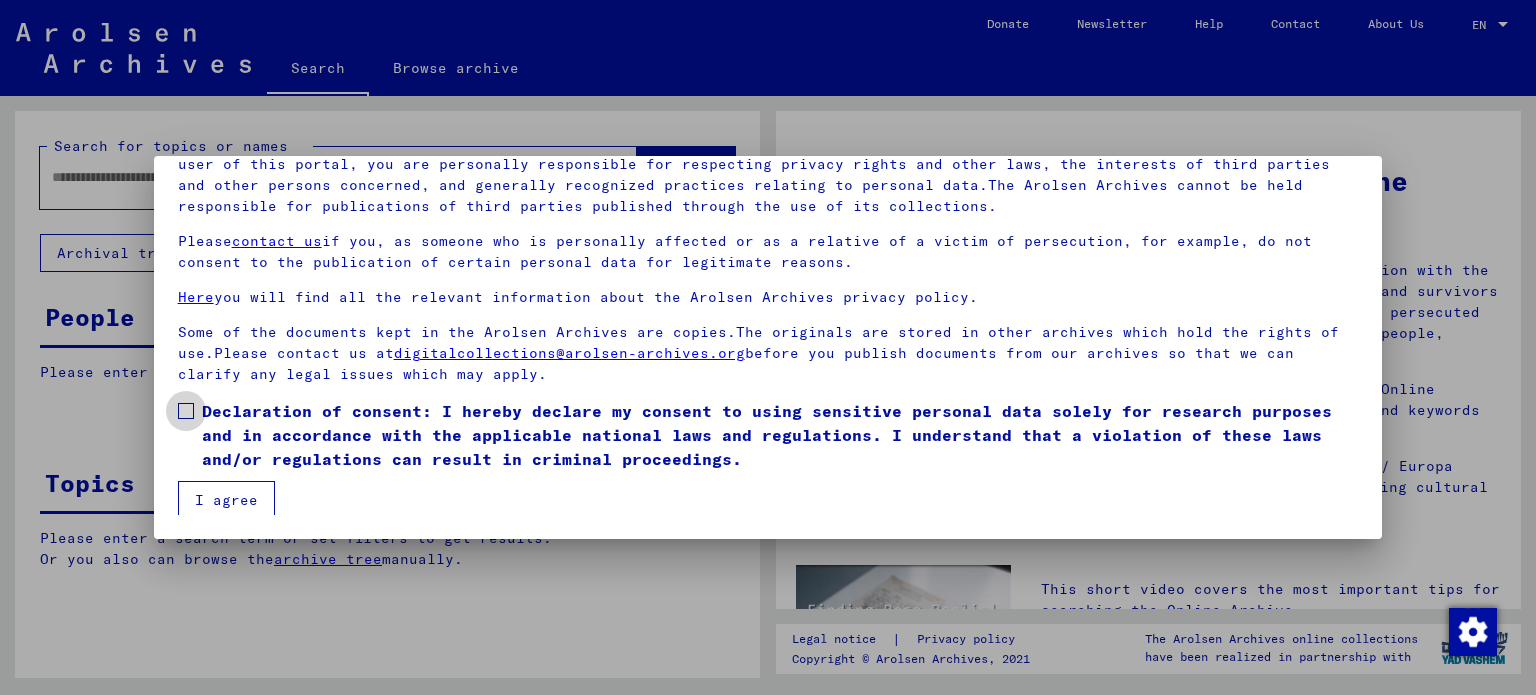 click on "Declaration of consent: I hereby declare my consent to using sensitive personal data solely for research purposes and in accordance with the applicable national laws and regulations. I understand that a violation of these laws and/or regulations can result in criminal proceedings." at bounding box center [780, 435] 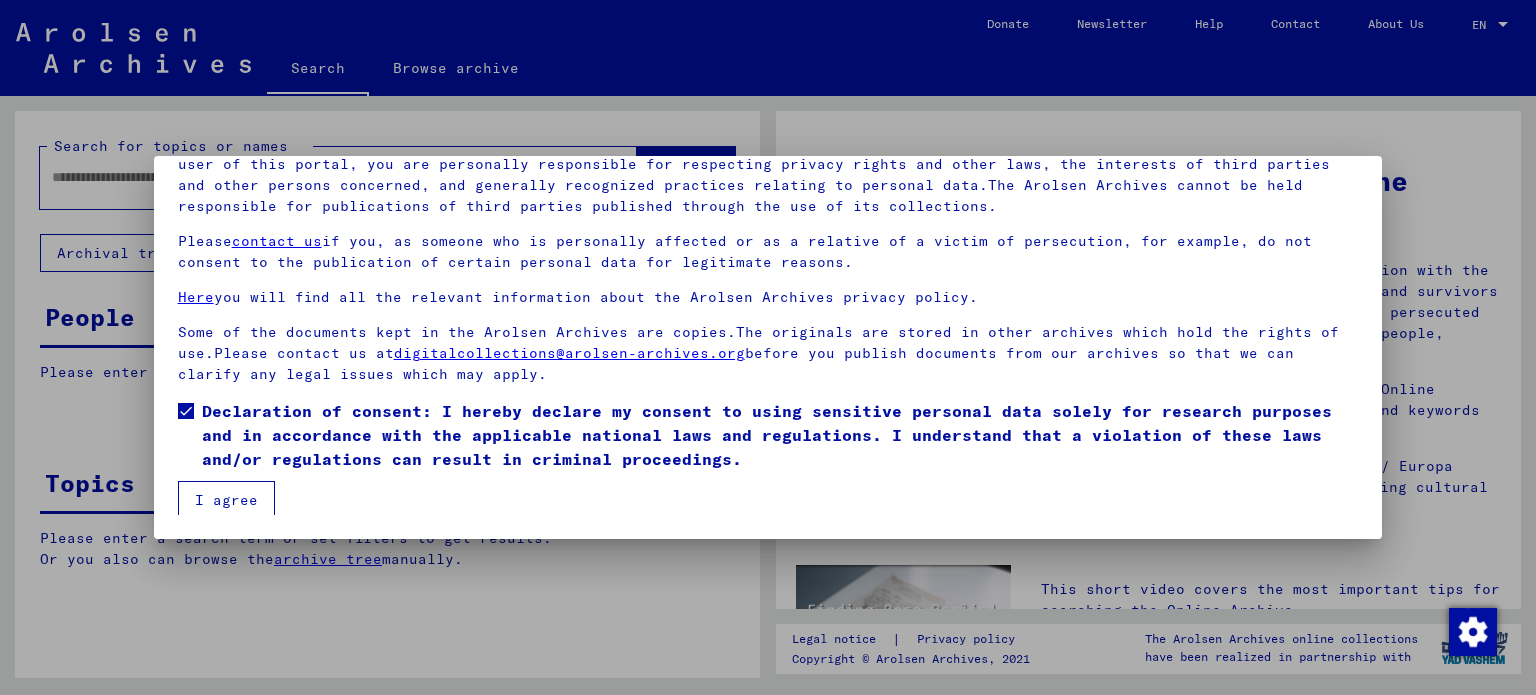 click on "Declaration of consent: I hereby declare my consent to using sensitive personal data solely for research purposes and in accordance with the applicable national laws and regulations. I understand that a violation of these laws and/or regulations can result in criminal proceedings." at bounding box center (768, 440) 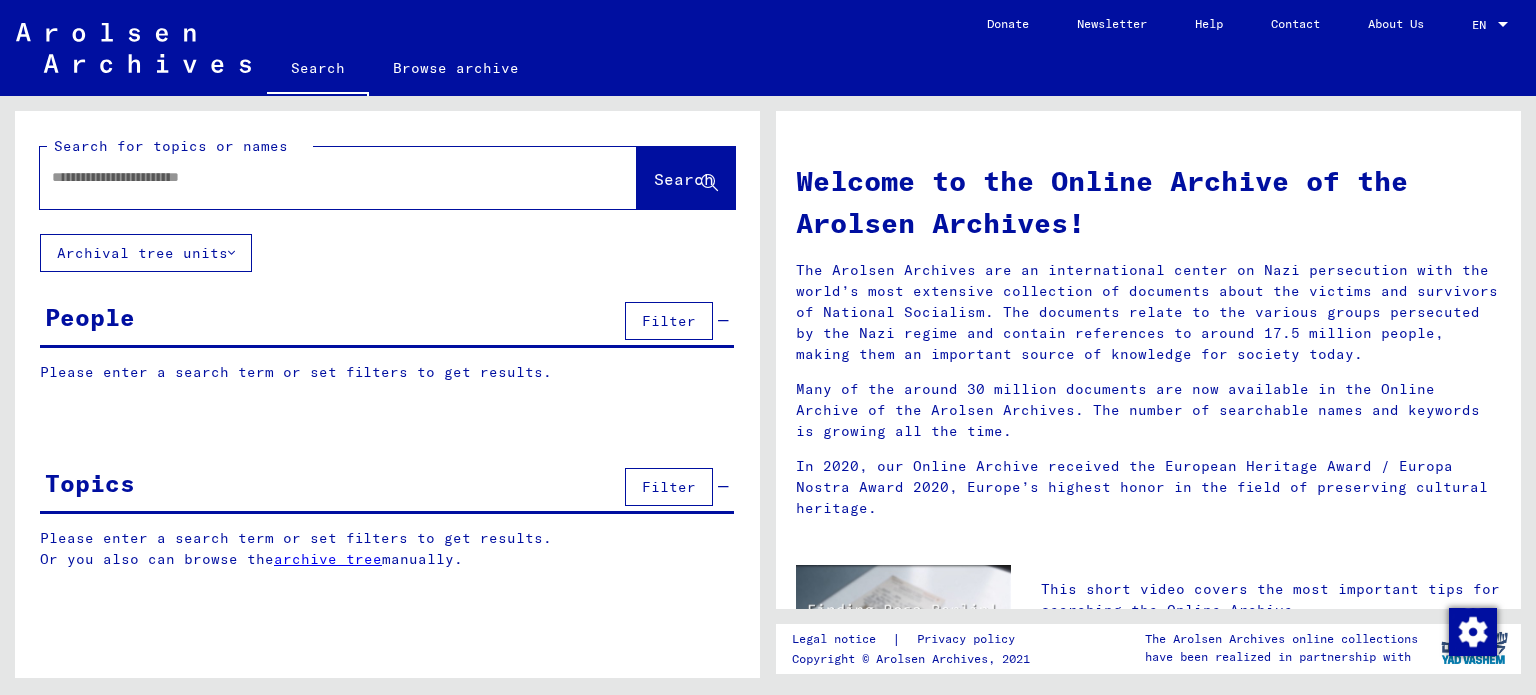 click at bounding box center (314, 177) 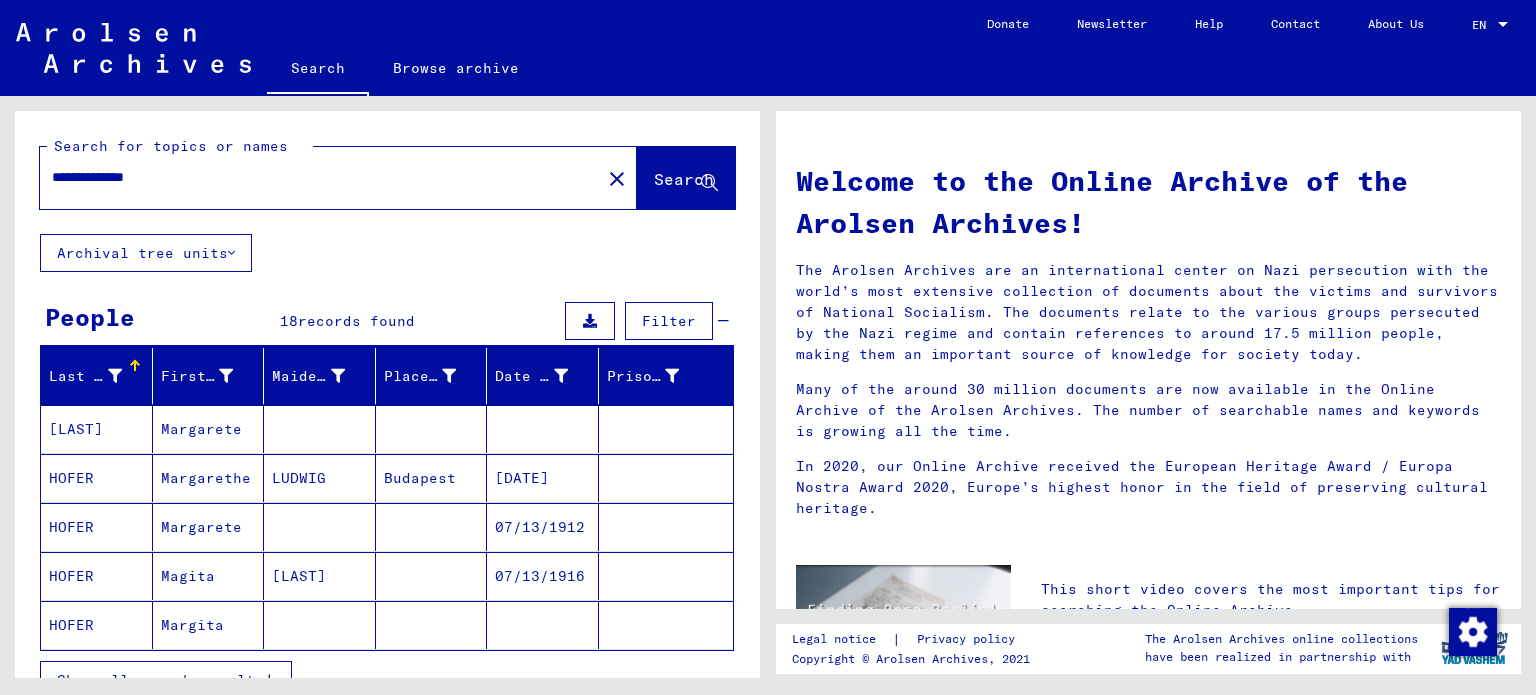 click on "**********" 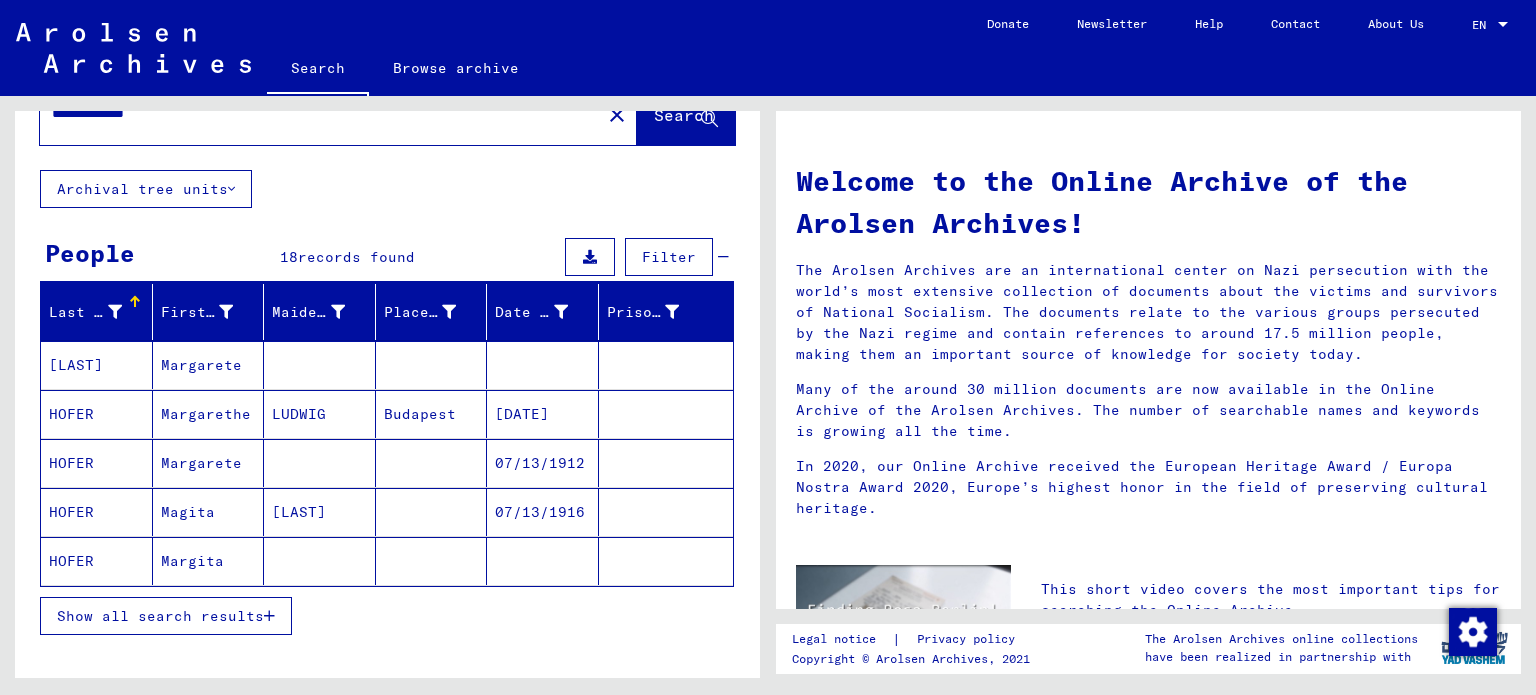 click on "Show all search results" at bounding box center [166, 616] 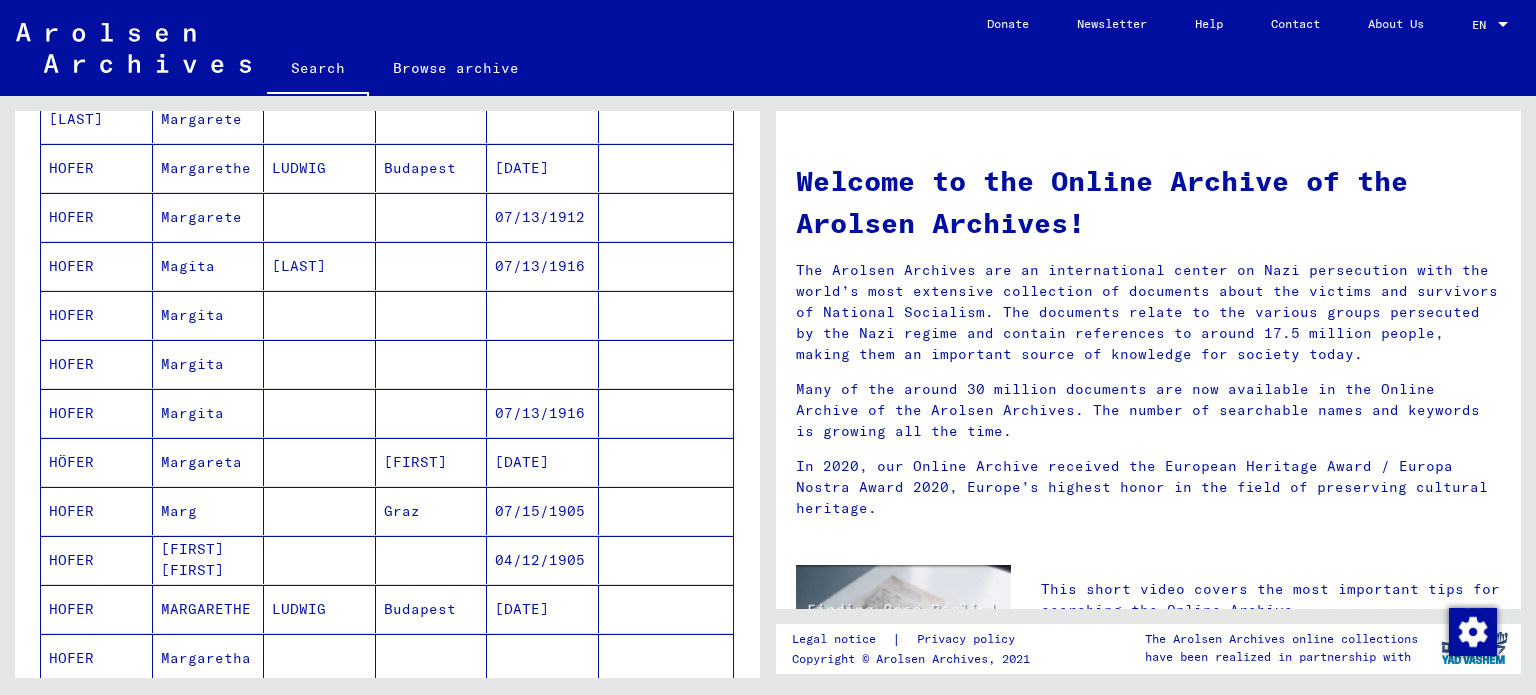 scroll, scrollTop: 177, scrollLeft: 0, axis: vertical 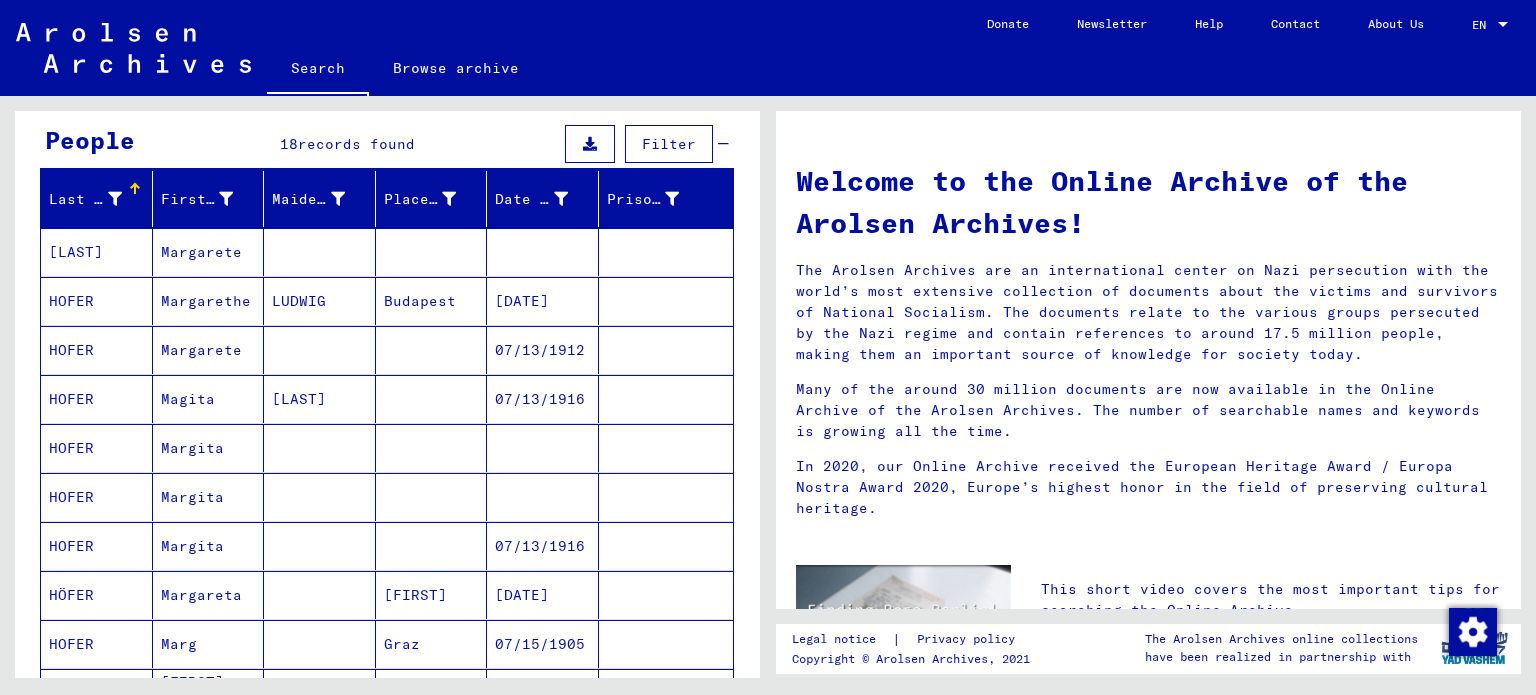 click at bounding box center [666, 350] 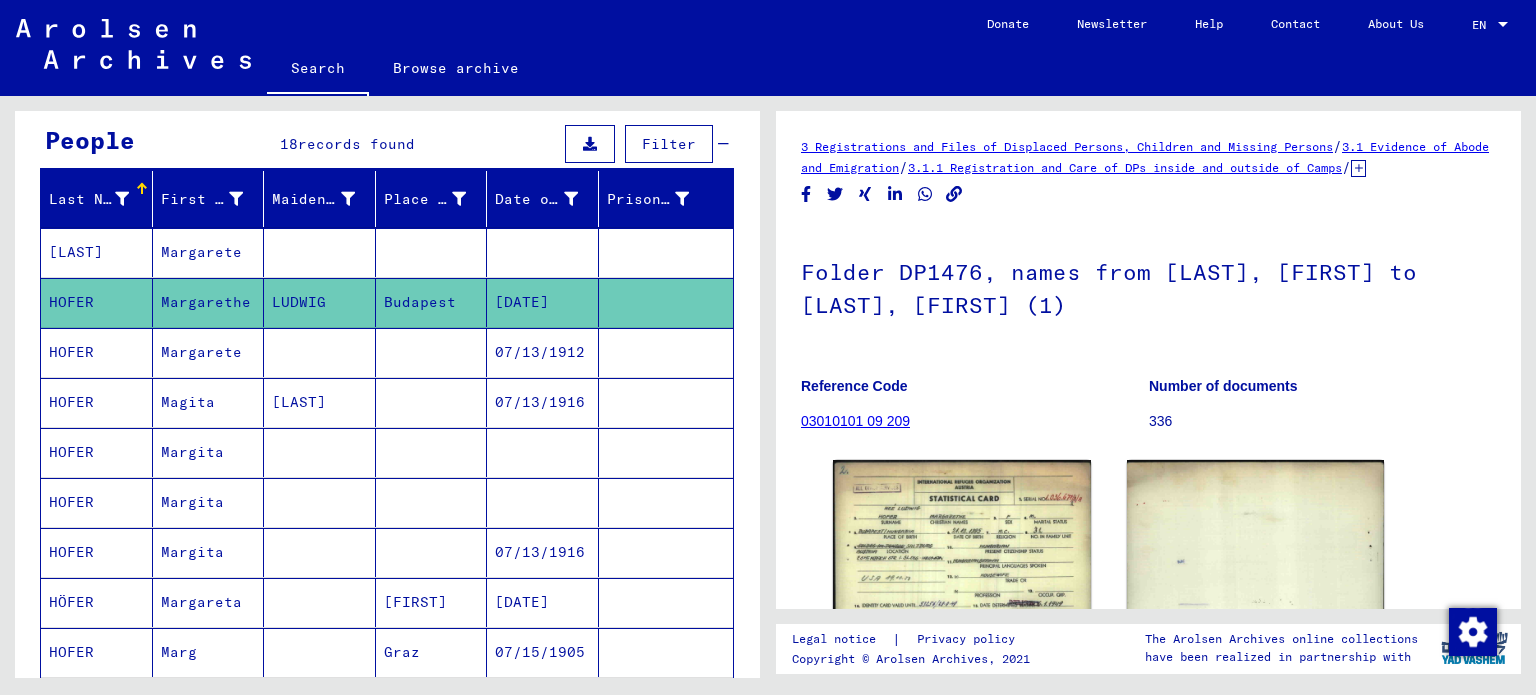 scroll, scrollTop: 0, scrollLeft: 0, axis: both 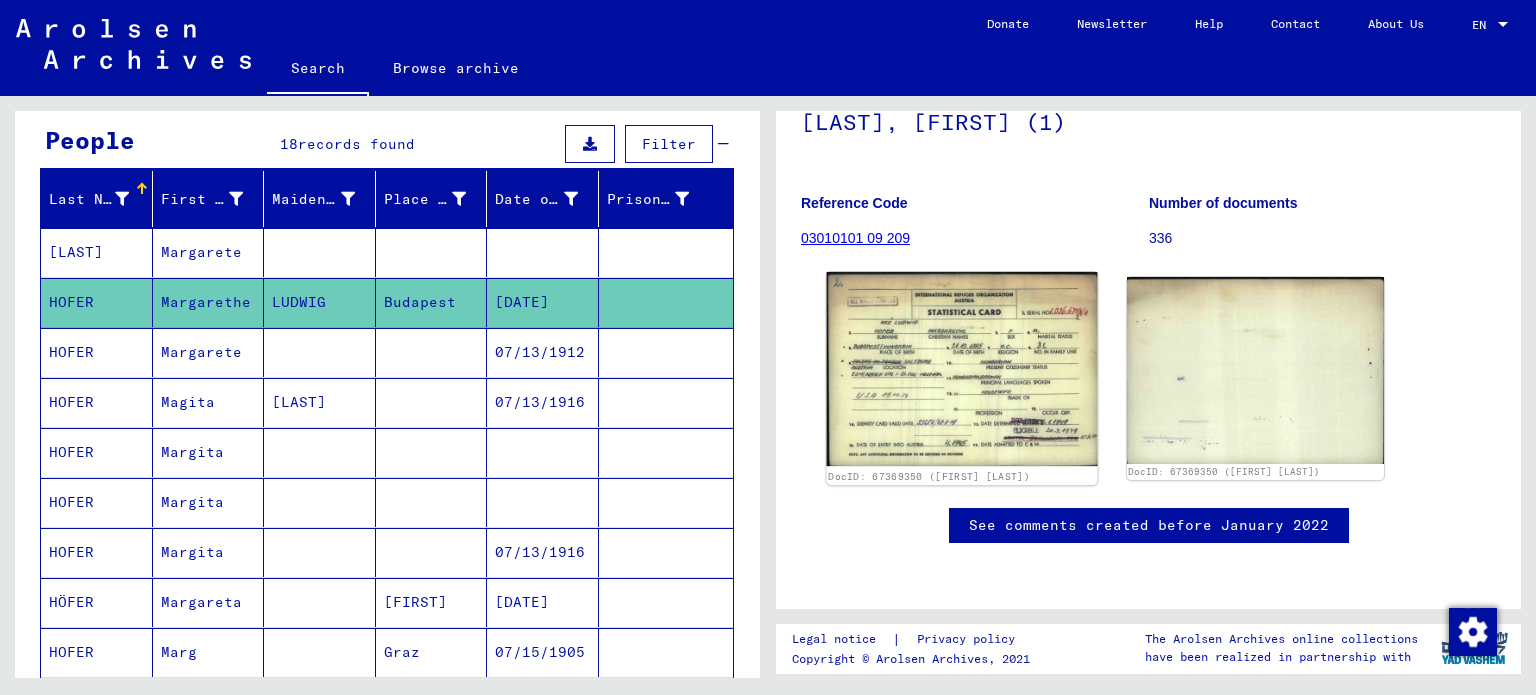 click 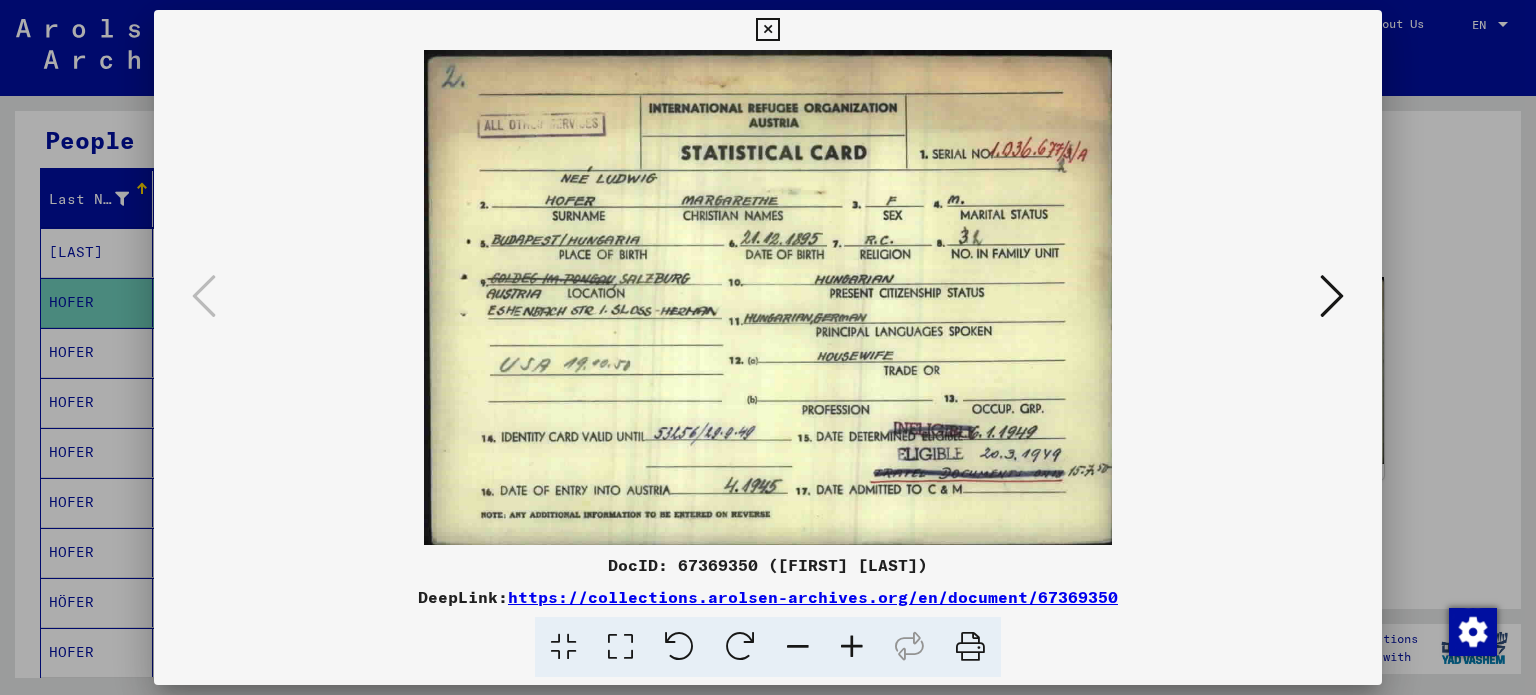 click at bounding box center (768, 347) 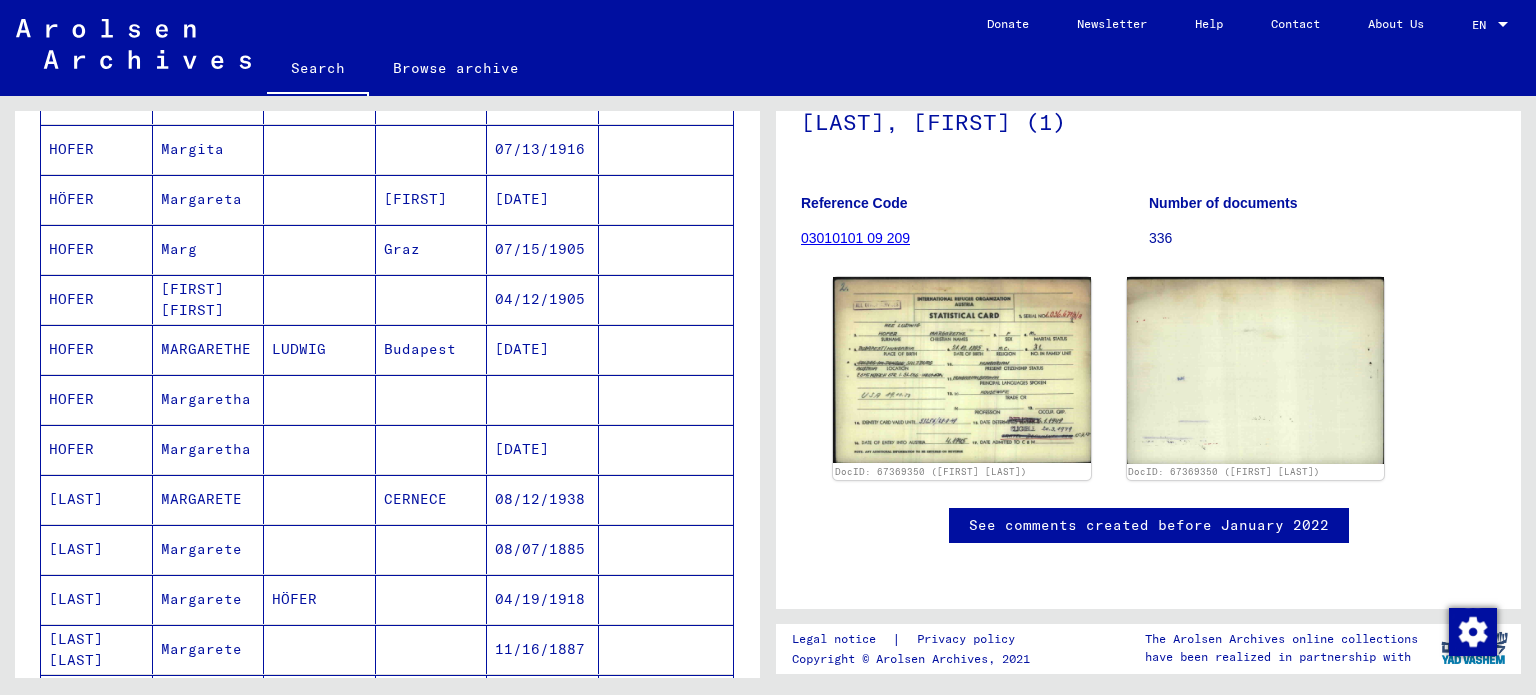 scroll, scrollTop: 629, scrollLeft: 0, axis: vertical 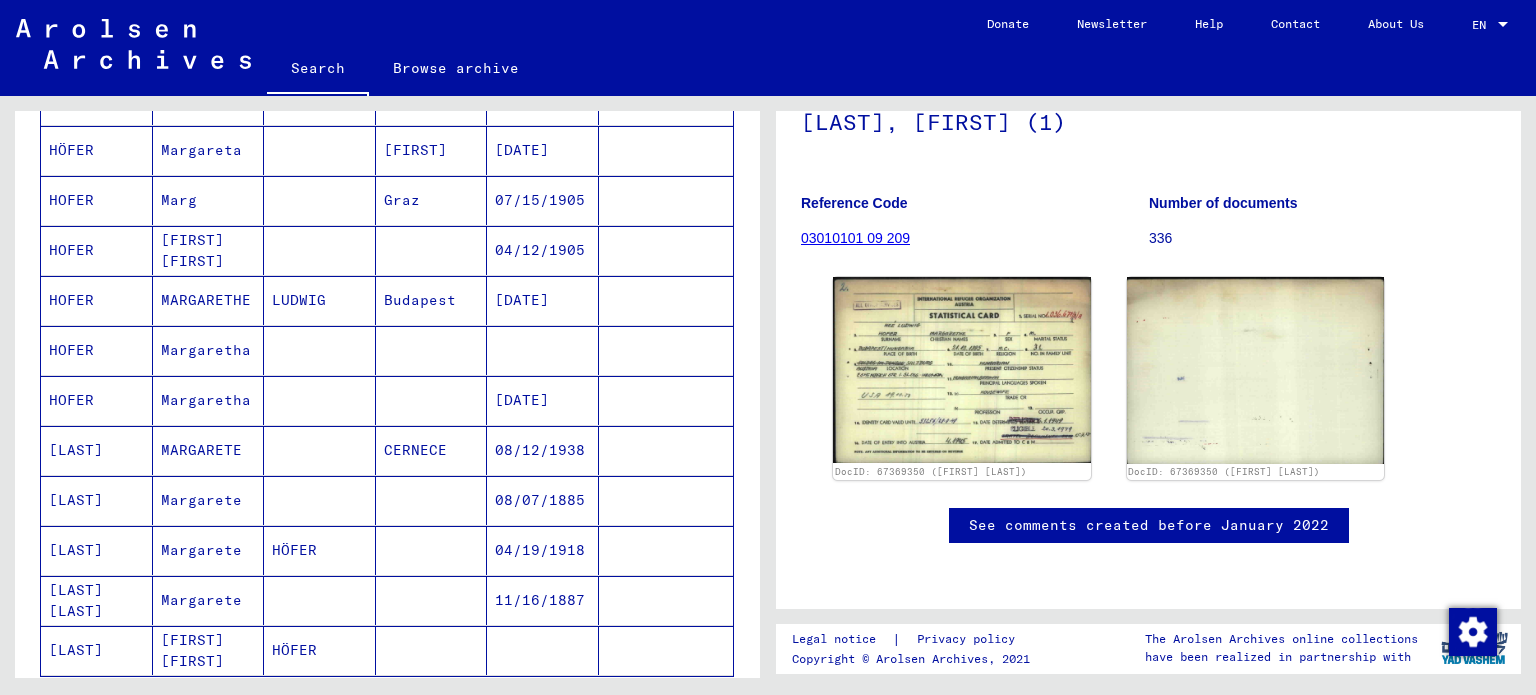 click on "08/12/1938" at bounding box center [543, 500] 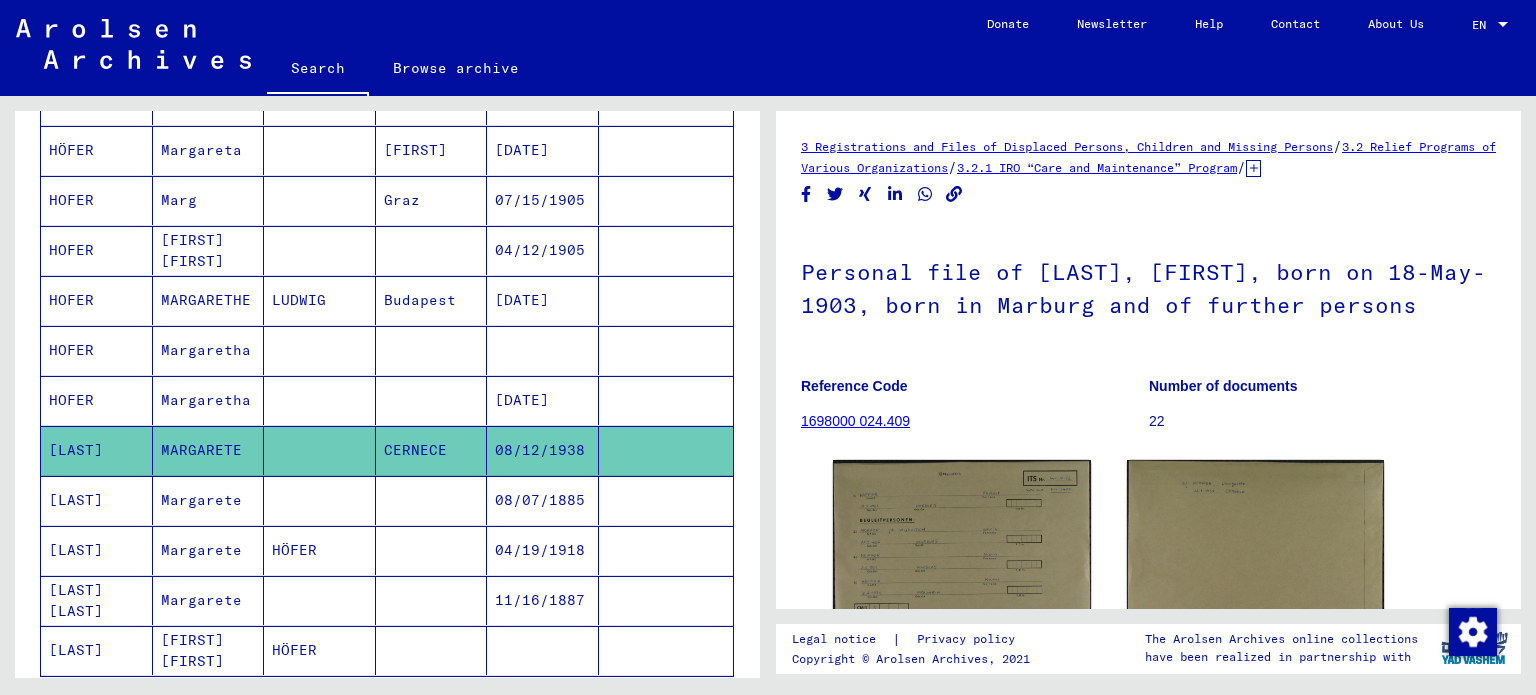 scroll, scrollTop: 0, scrollLeft: 0, axis: both 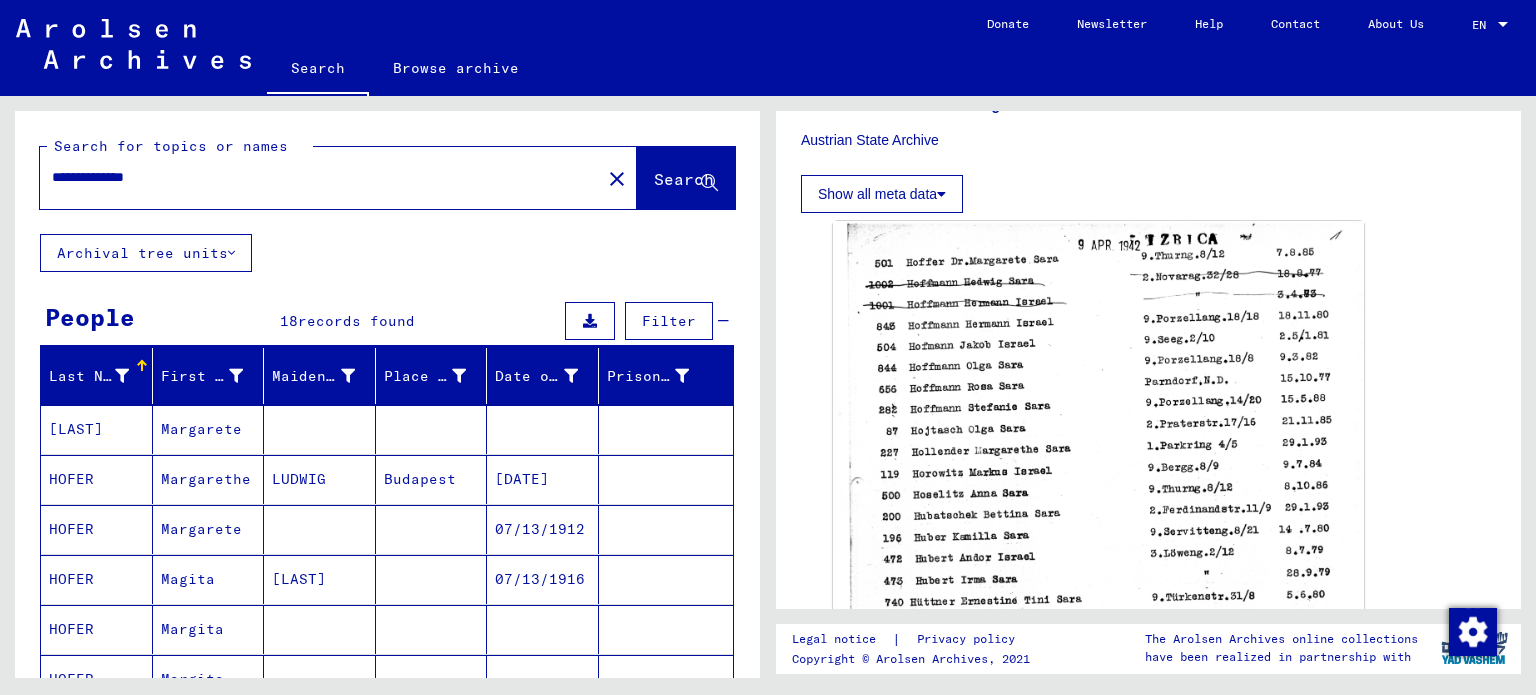 drag, startPoint x: 108, startPoint y: 177, endPoint x: 0, endPoint y: 192, distance: 109.03669 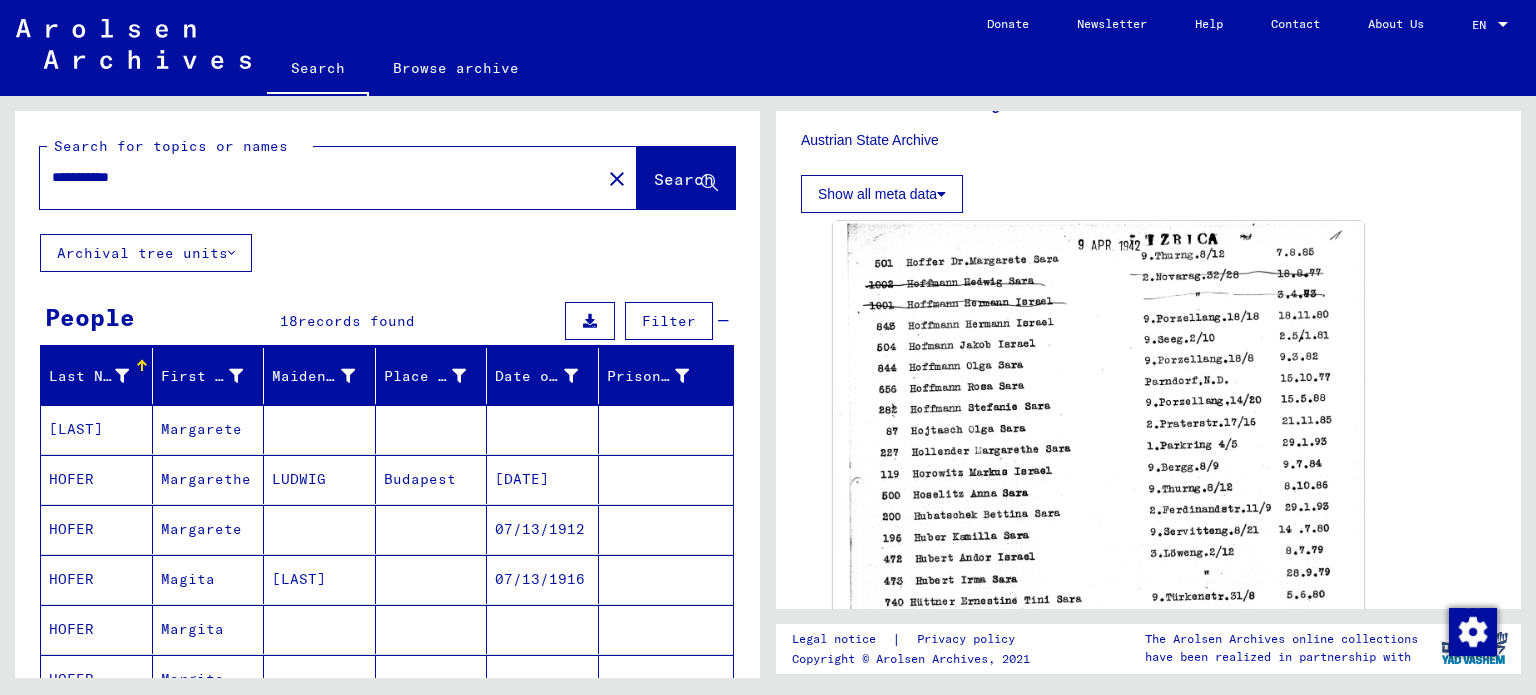 type on "**********" 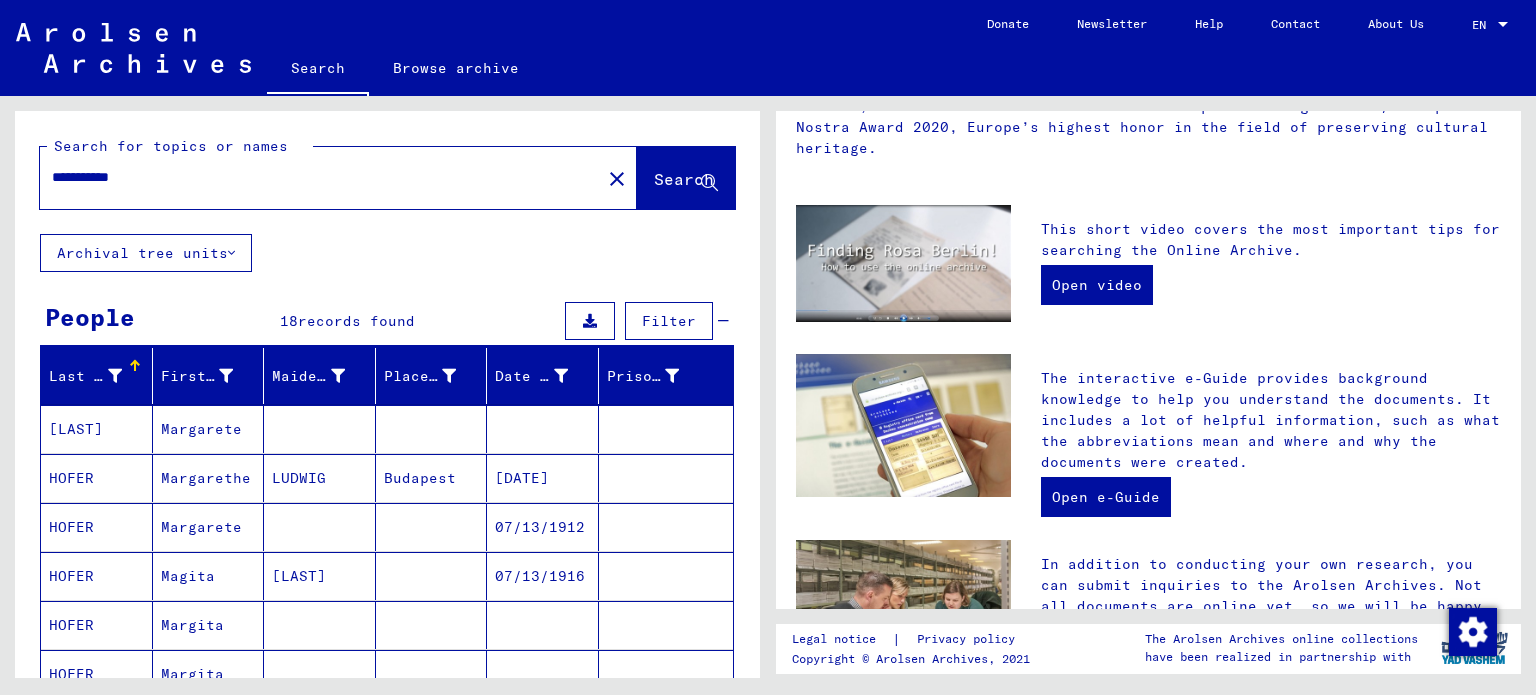 scroll, scrollTop: 0, scrollLeft: 0, axis: both 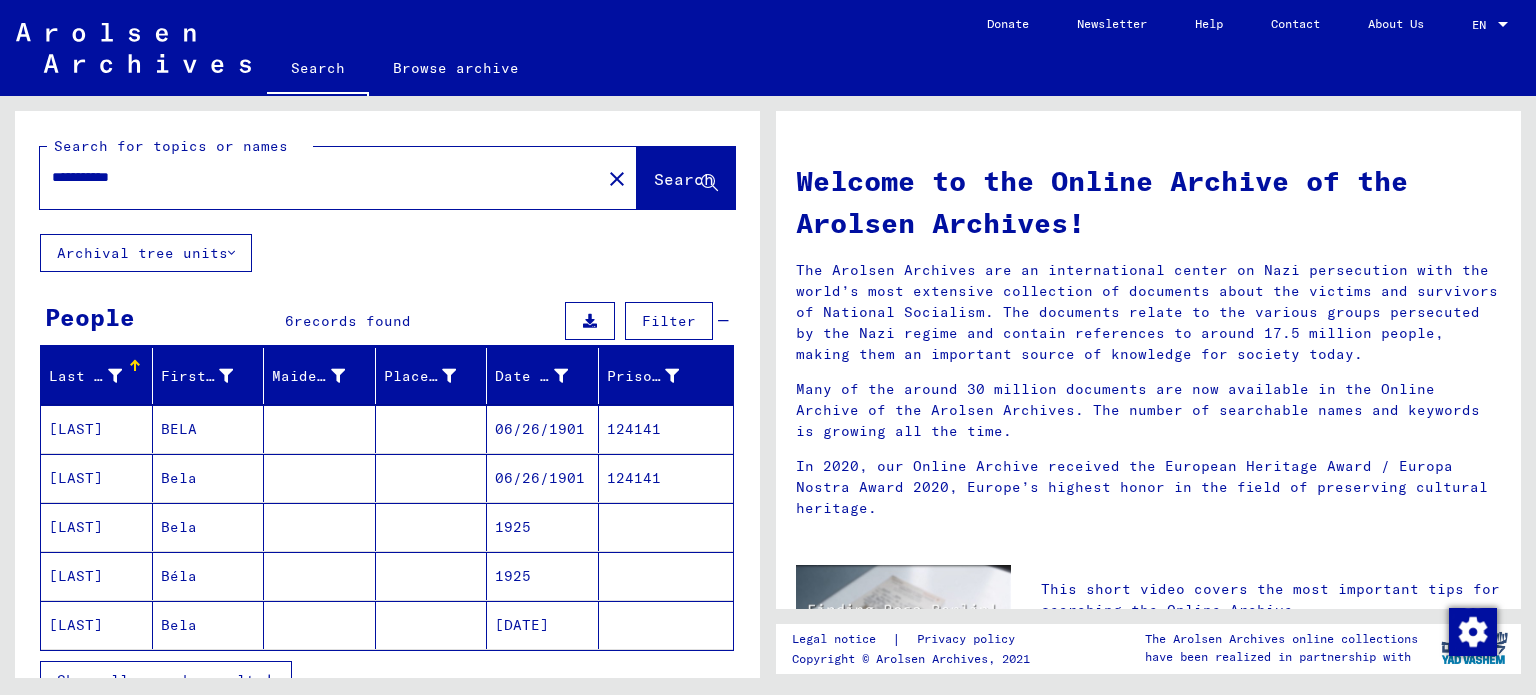 click 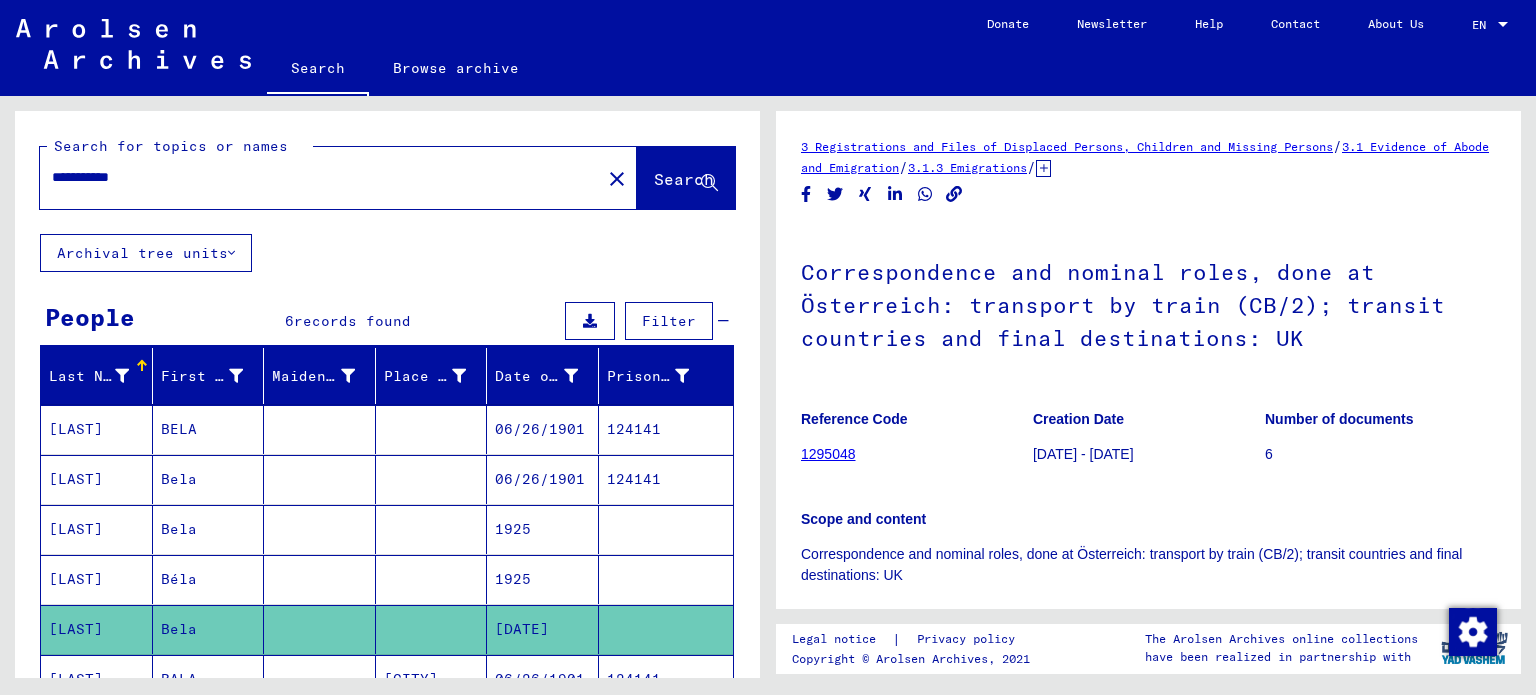 scroll, scrollTop: 0, scrollLeft: 0, axis: both 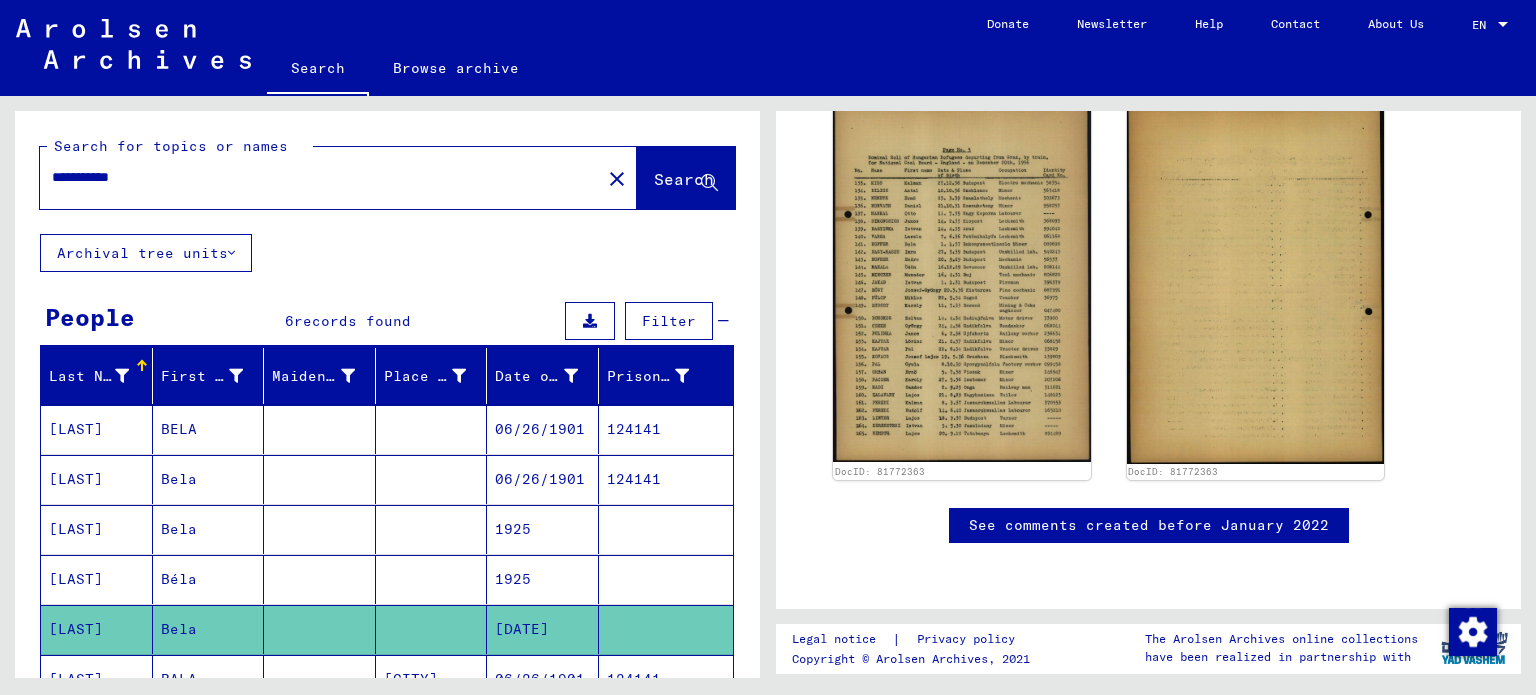 click on "124141" at bounding box center [666, 529] 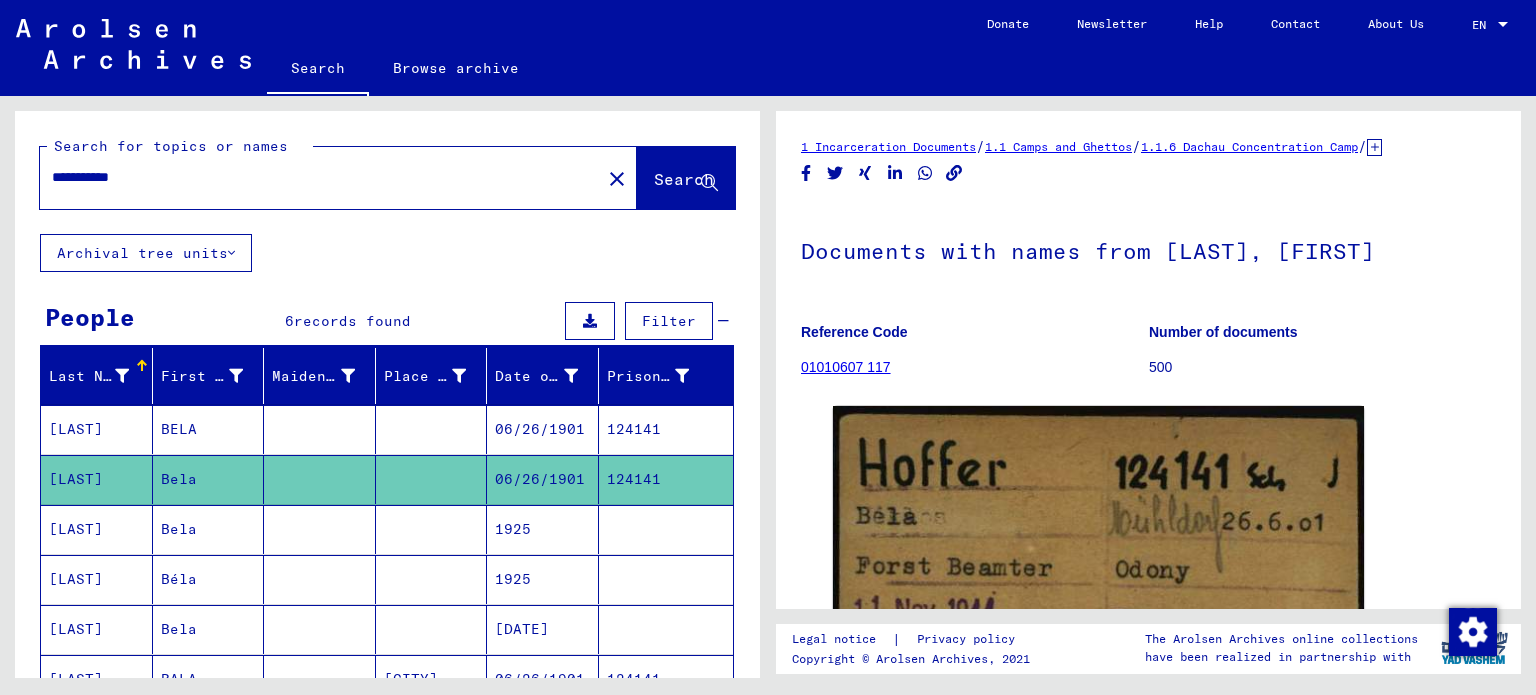 scroll, scrollTop: 0, scrollLeft: 0, axis: both 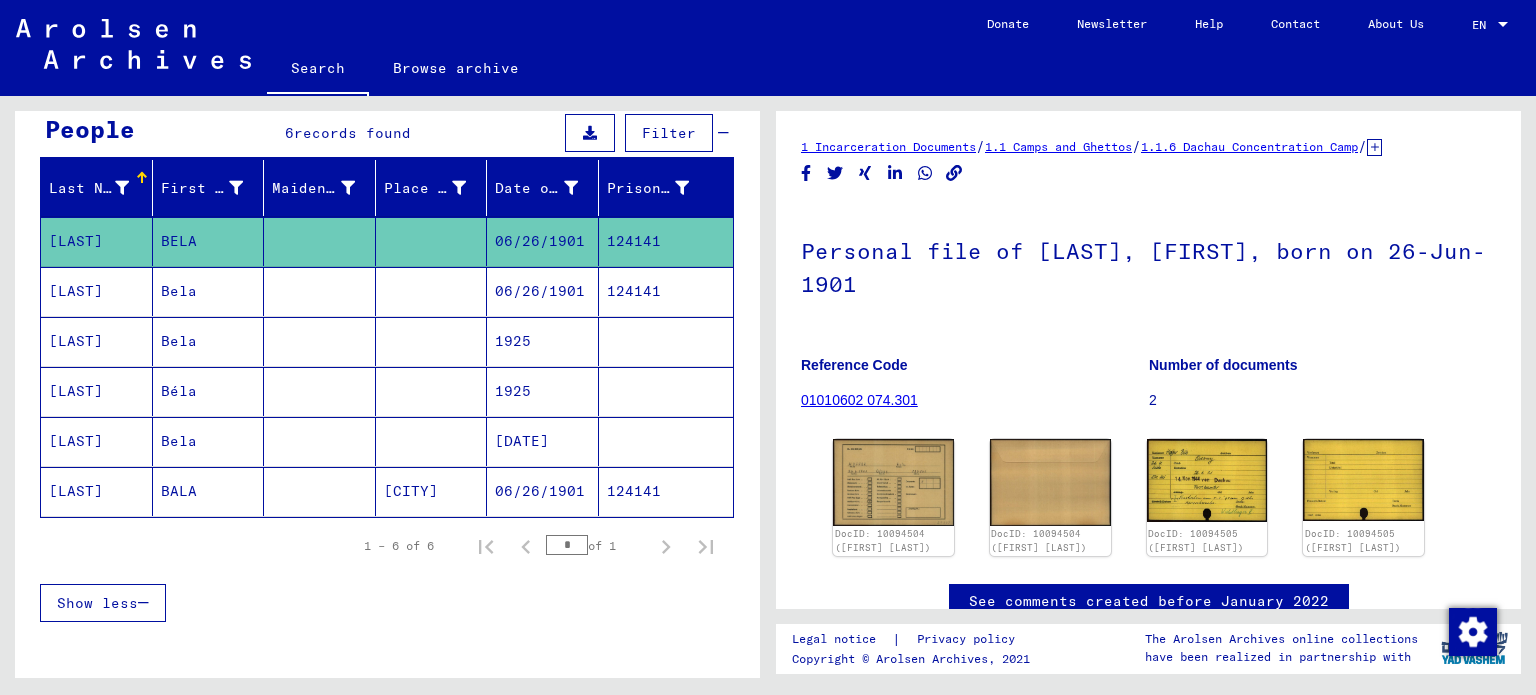 click on "1925" at bounding box center (543, 441) 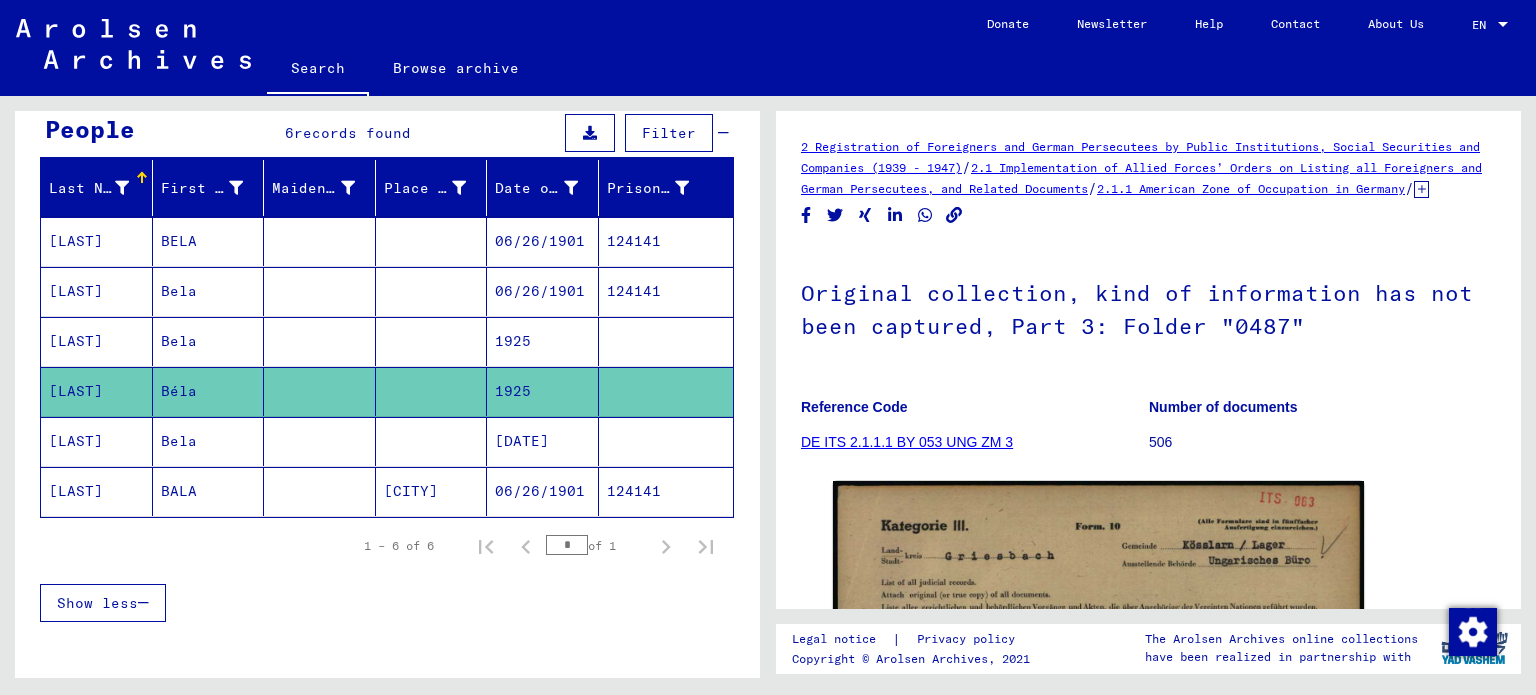 scroll, scrollTop: 0, scrollLeft: 0, axis: both 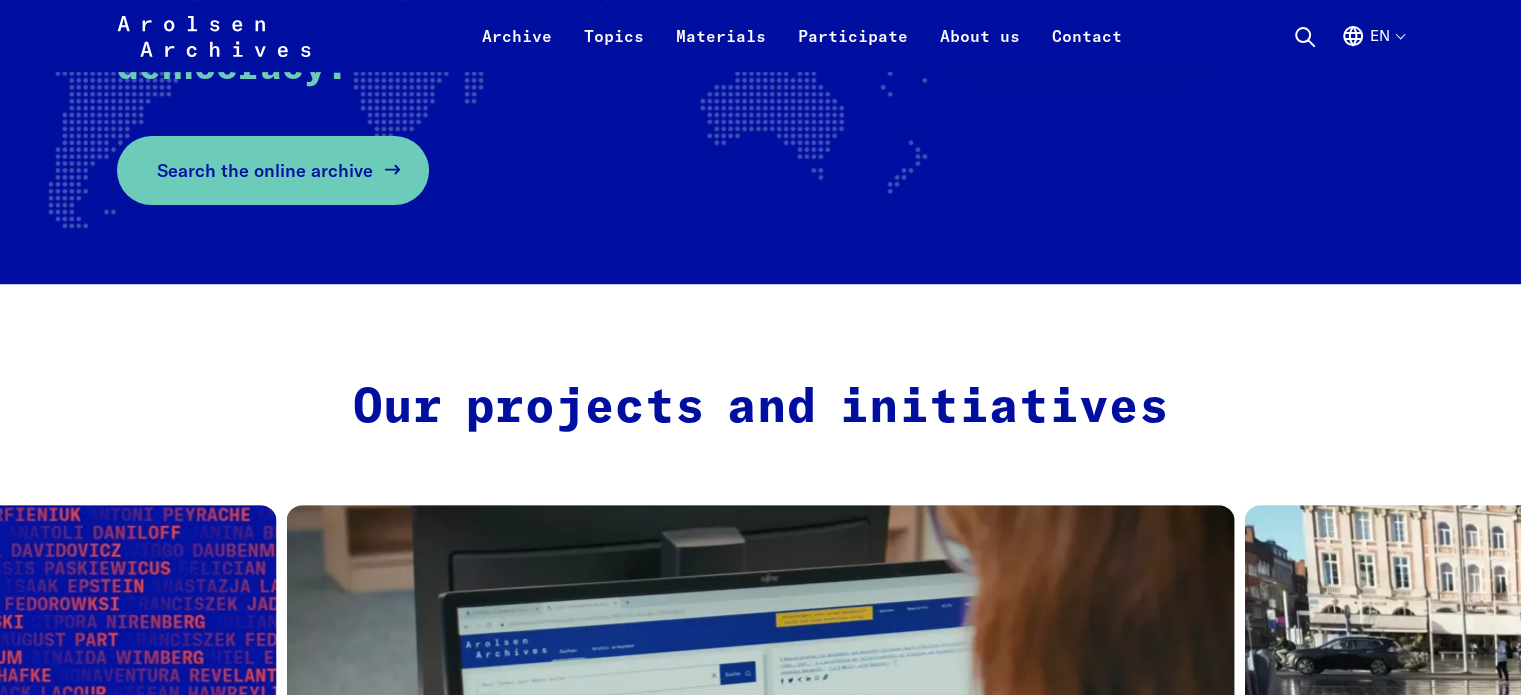 click on "Search the online archive" at bounding box center [265, 170] 